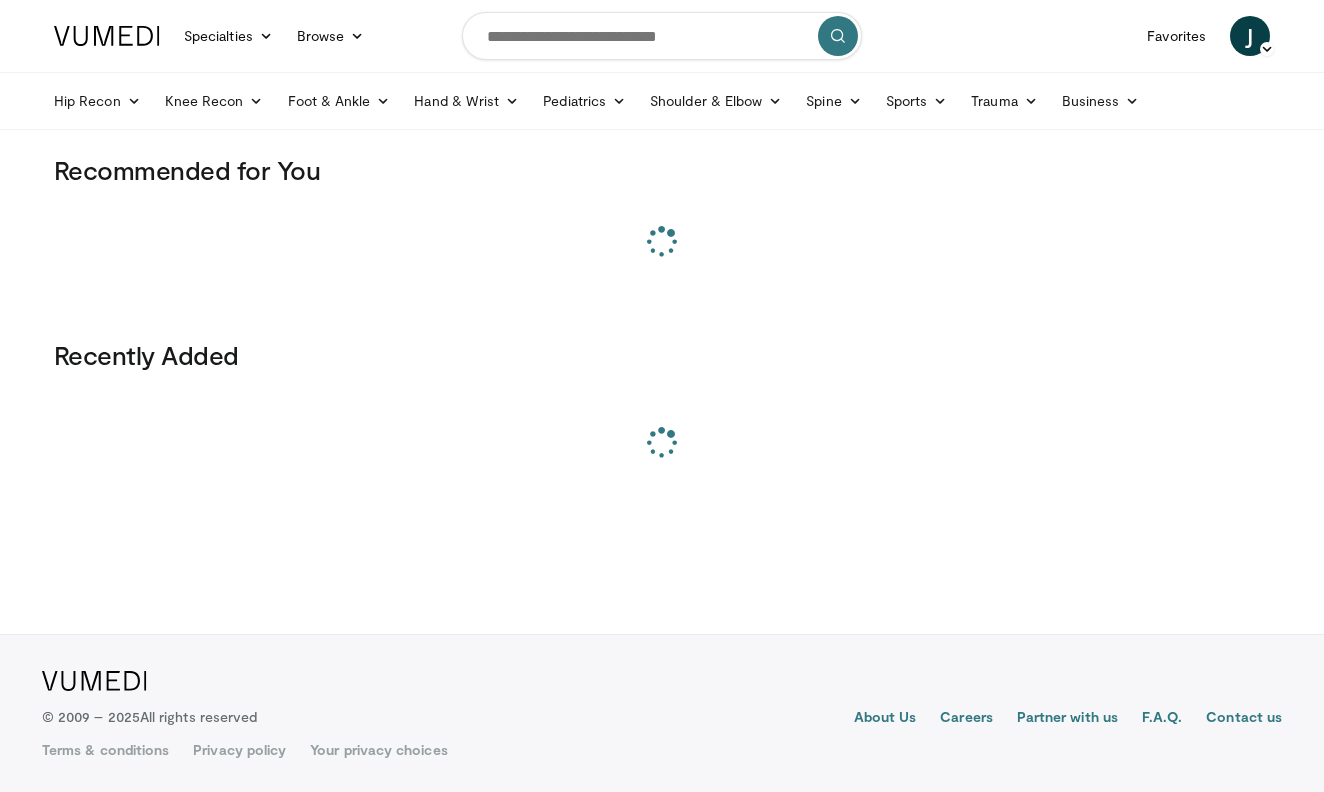 scroll, scrollTop: 0, scrollLeft: 0, axis: both 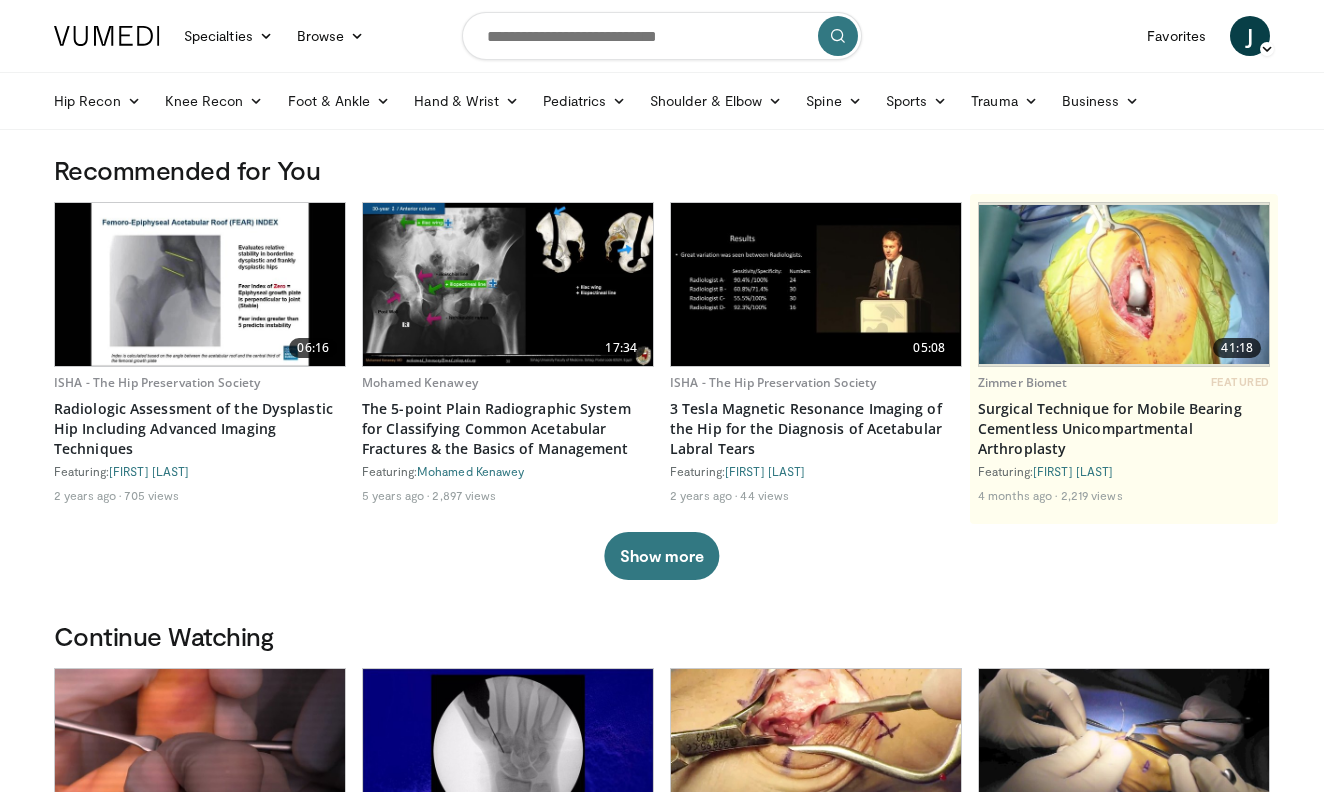 click at bounding box center (662, 36) 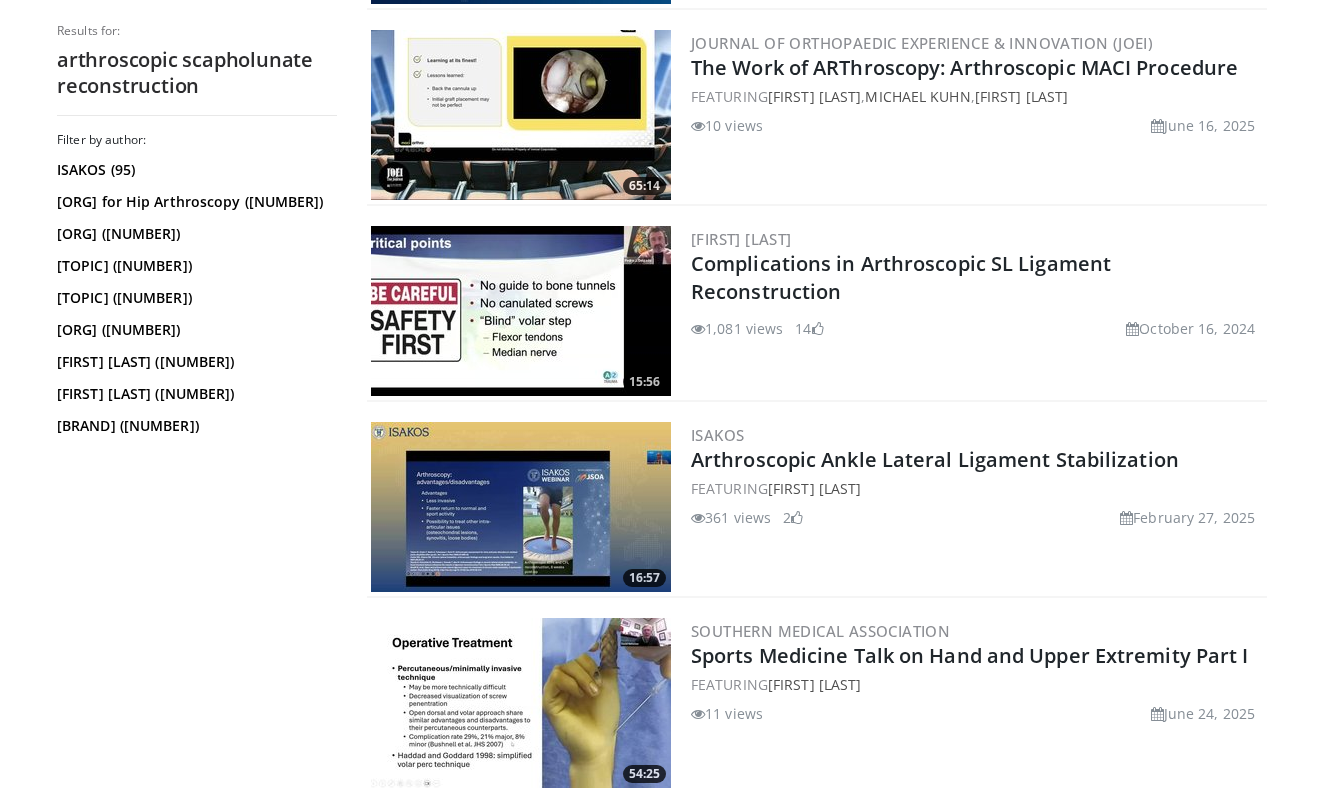 scroll, scrollTop: 1770, scrollLeft: 0, axis: vertical 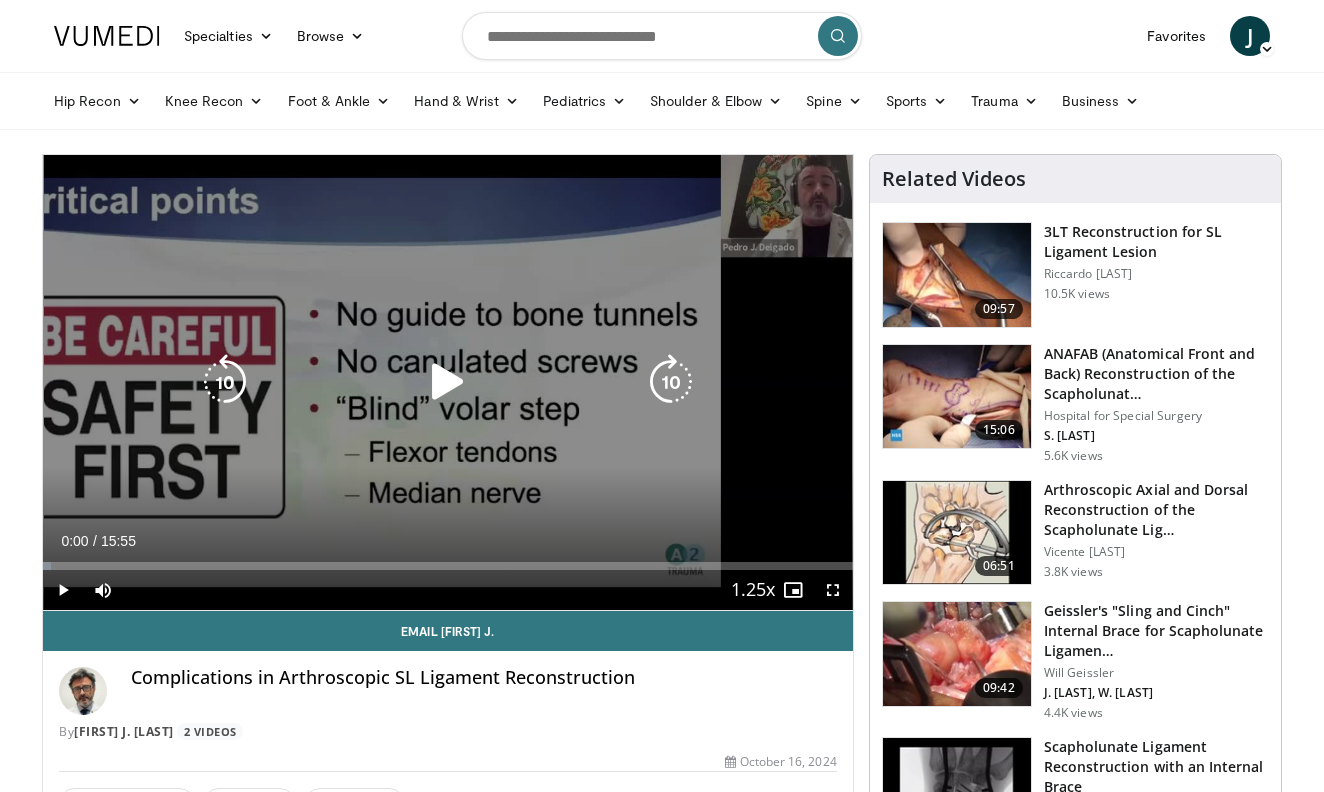 click at bounding box center (448, 382) 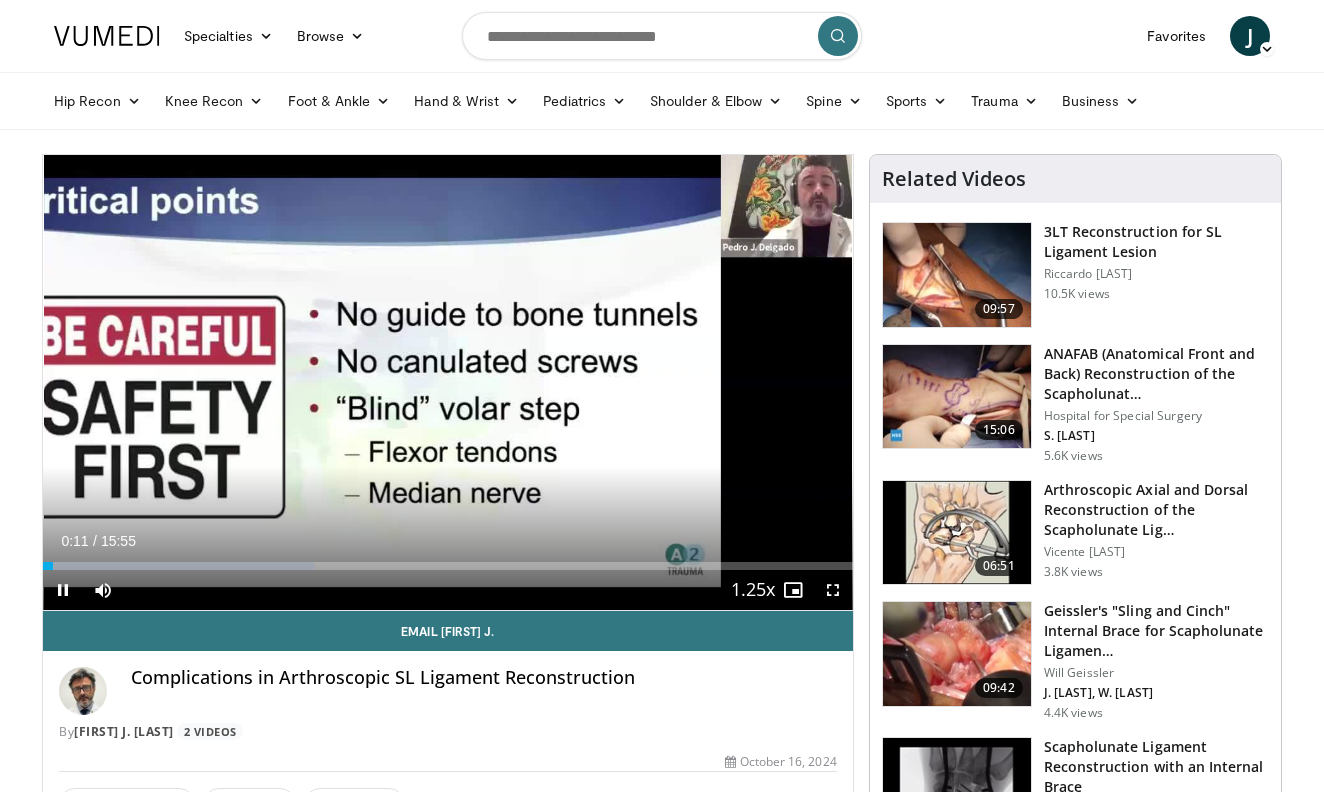 click at bounding box center (833, 590) 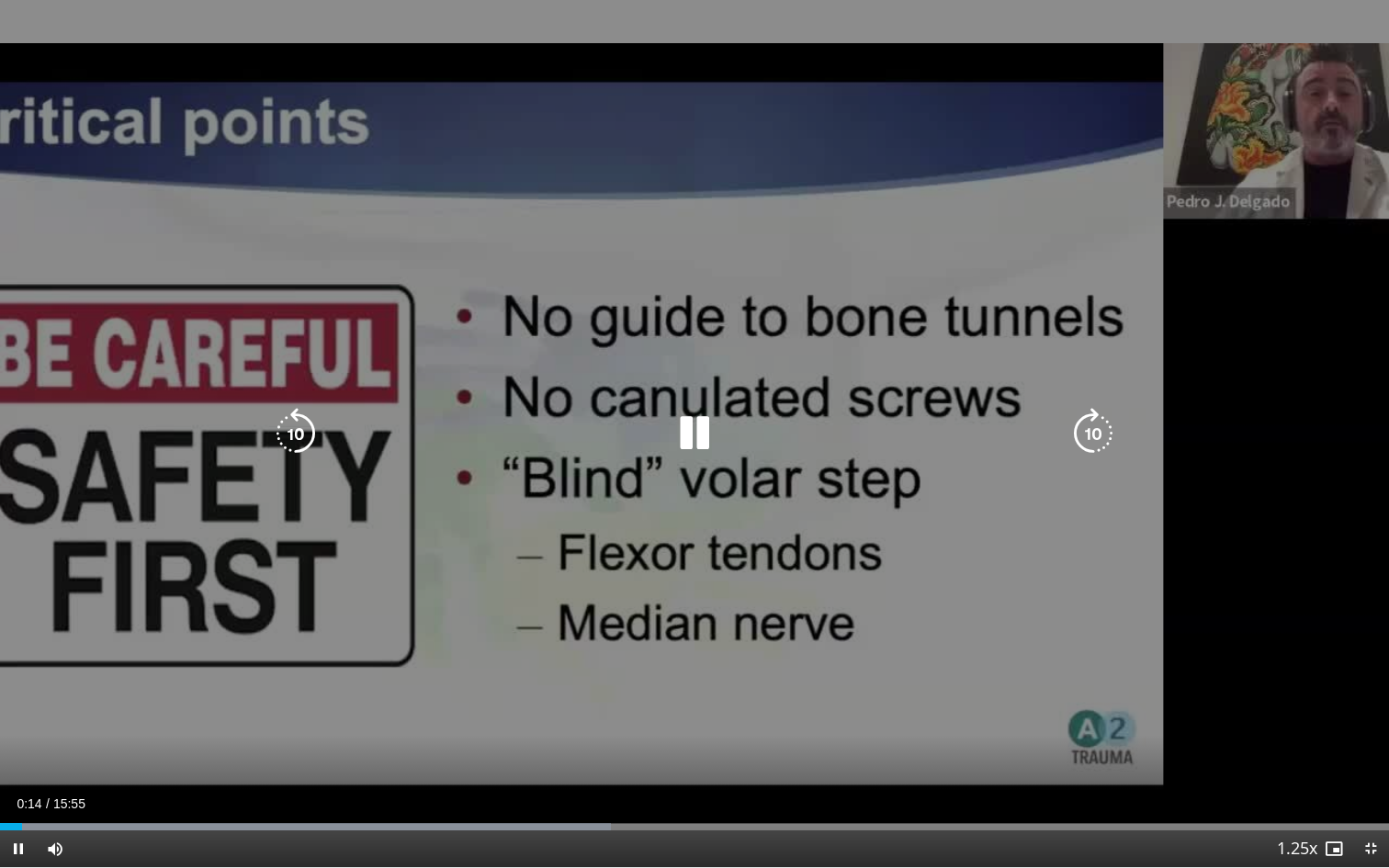 click on "10 seconds
Tap to unmute" at bounding box center [694, 434] 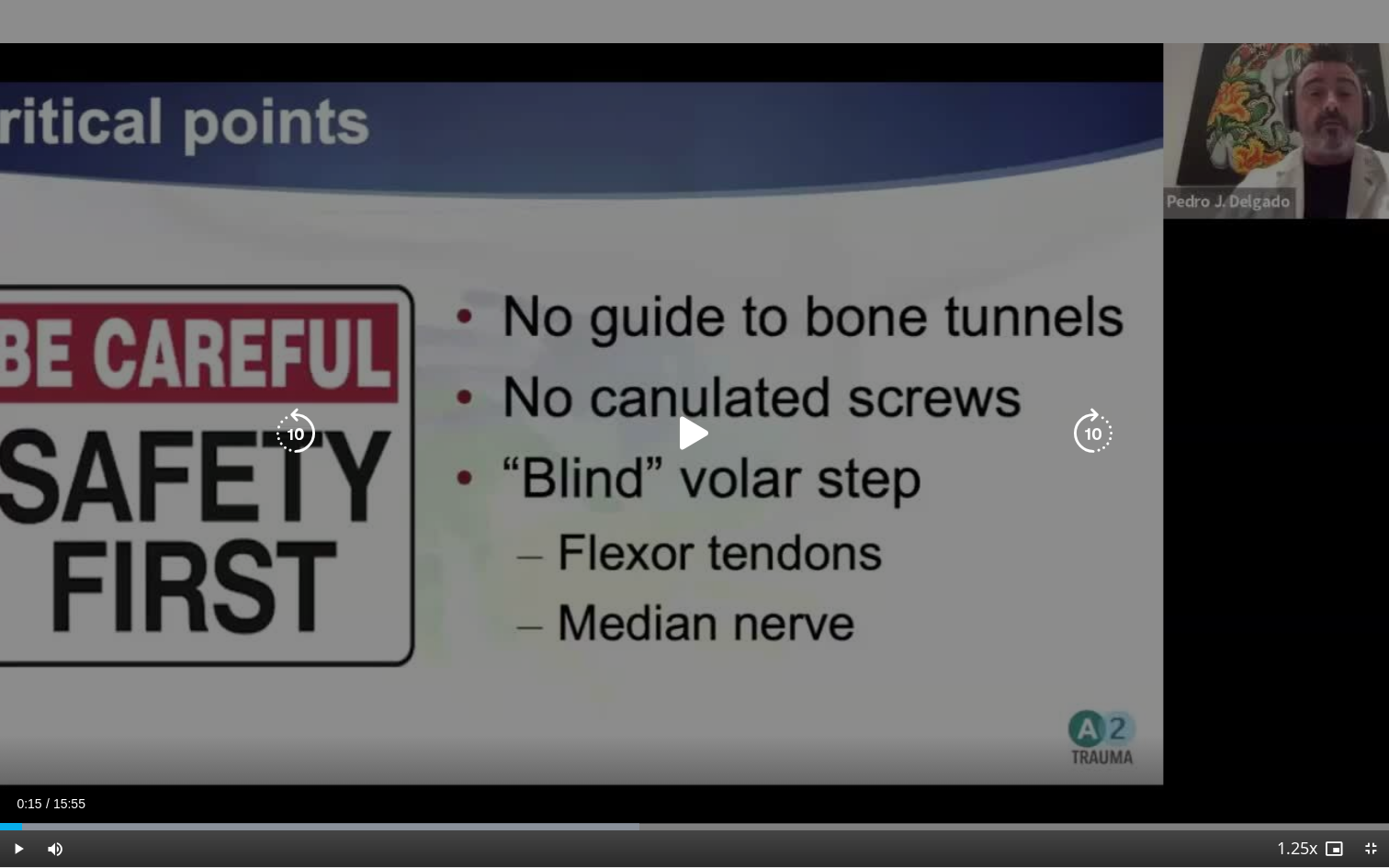 click on "10 seconds
Tap to unmute" at bounding box center (694, 434) 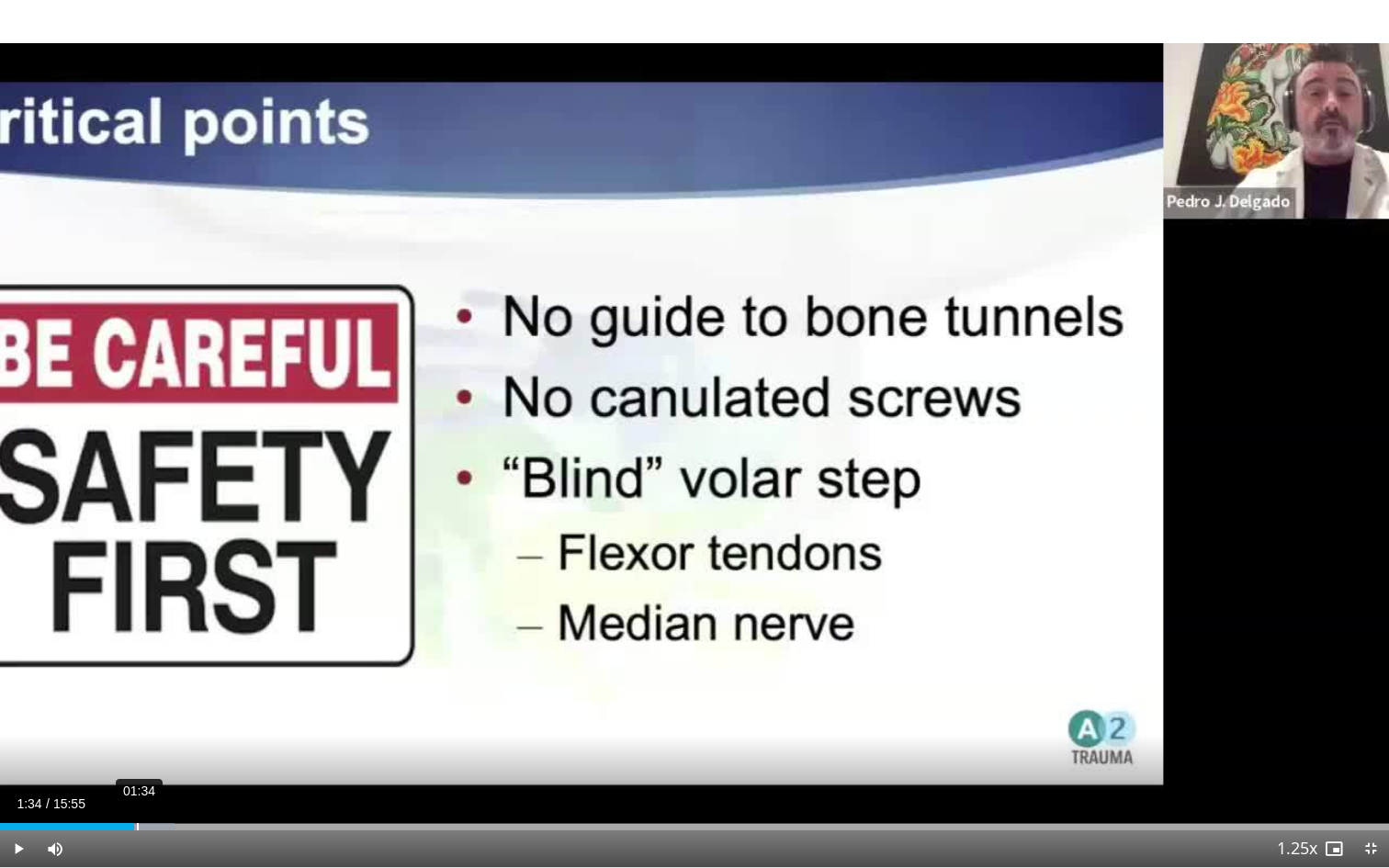 drag, startPoint x: 75, startPoint y: 827, endPoint x: 137, endPoint y: 826, distance: 62.00806 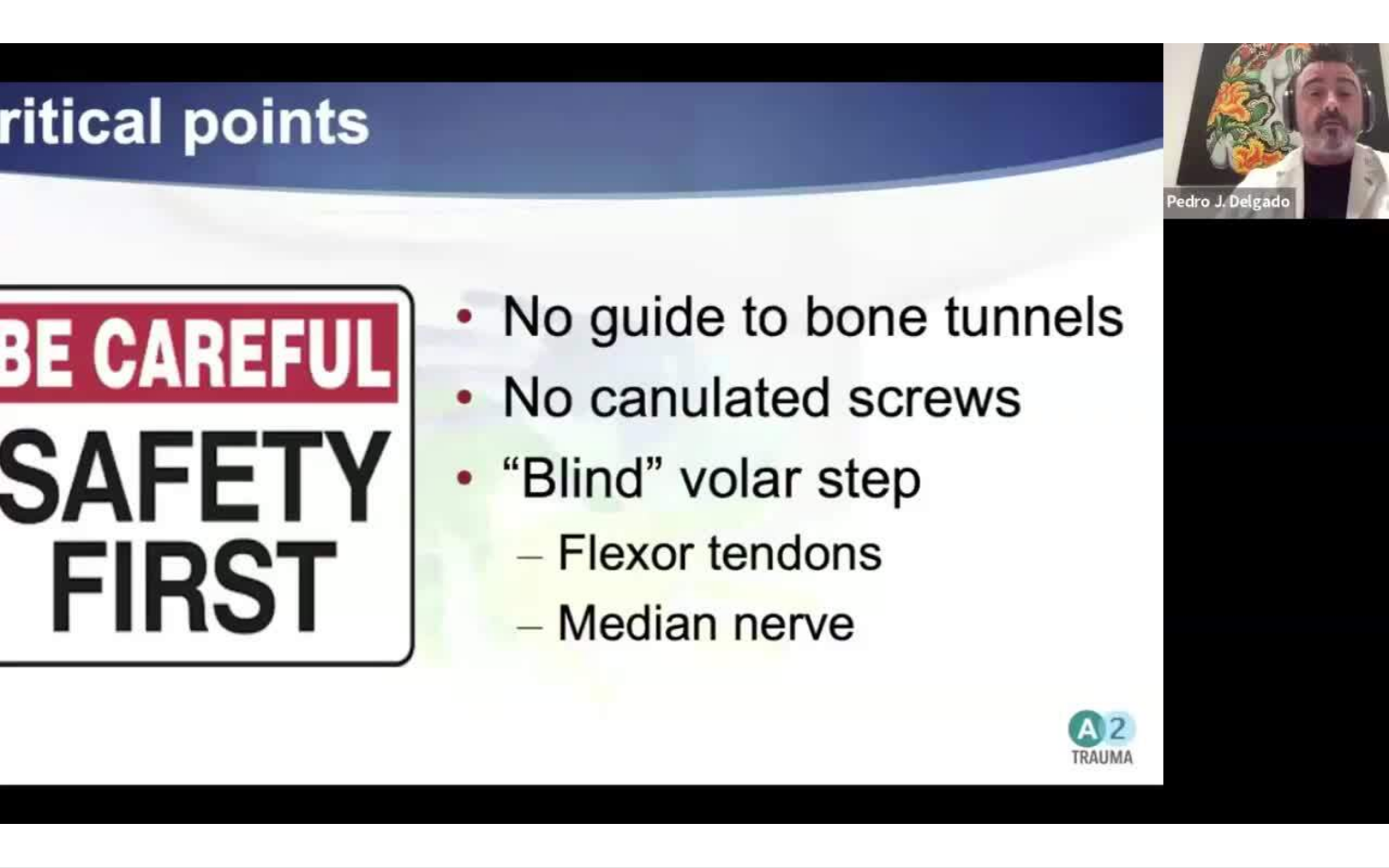 click on "**********" at bounding box center [694, 434] 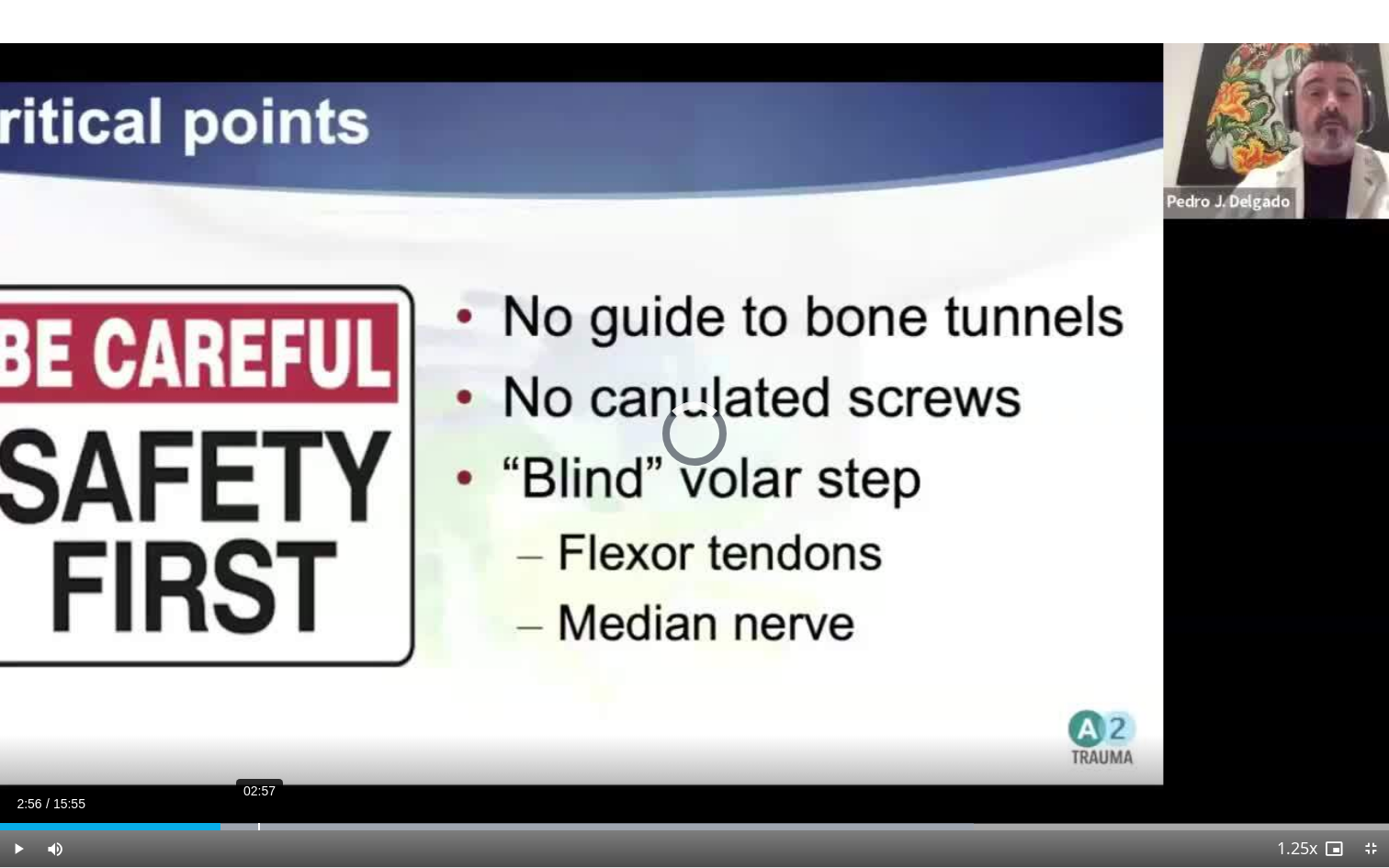 click at bounding box center (546, 827) 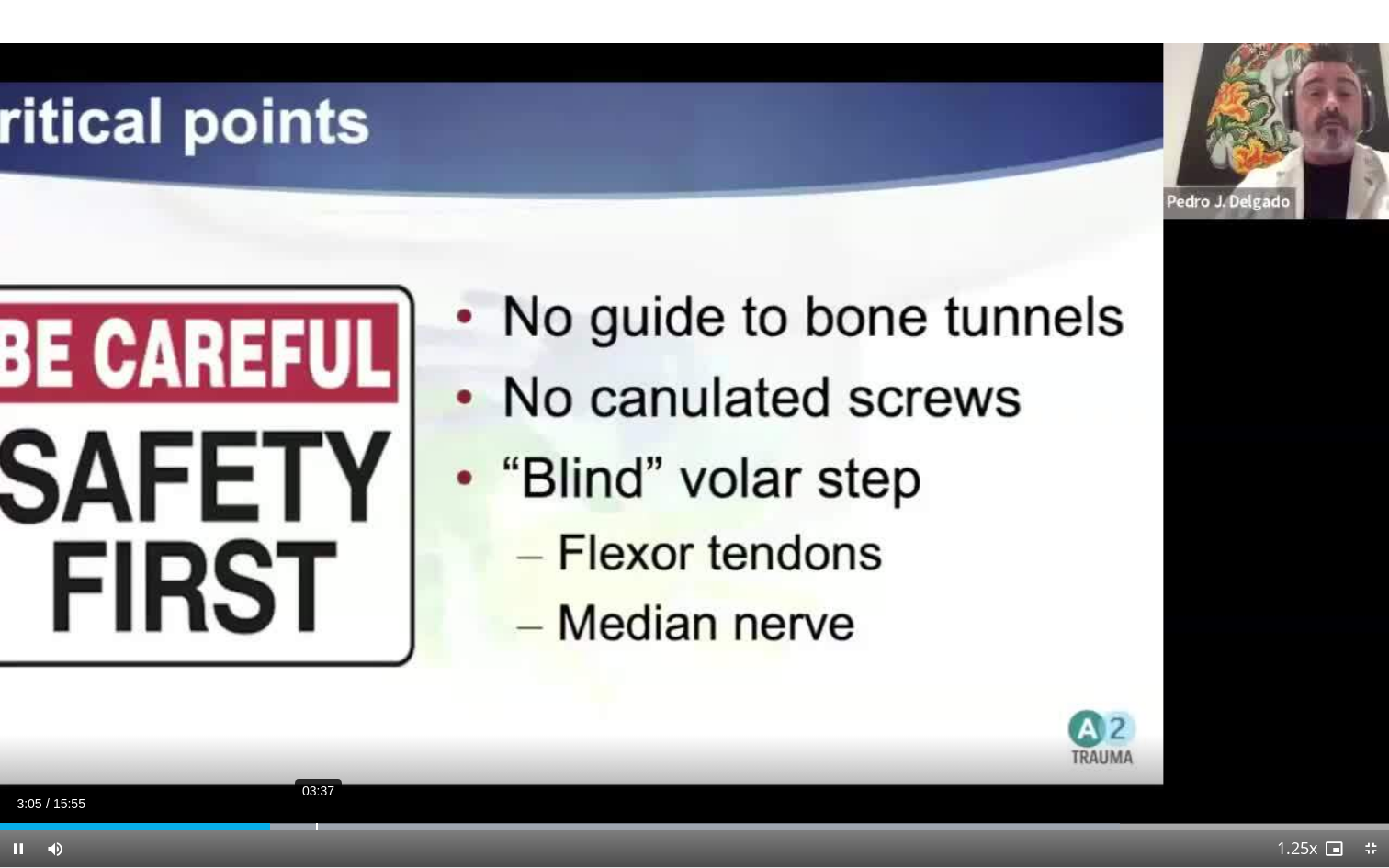 click on "03:37" at bounding box center (317, 827) 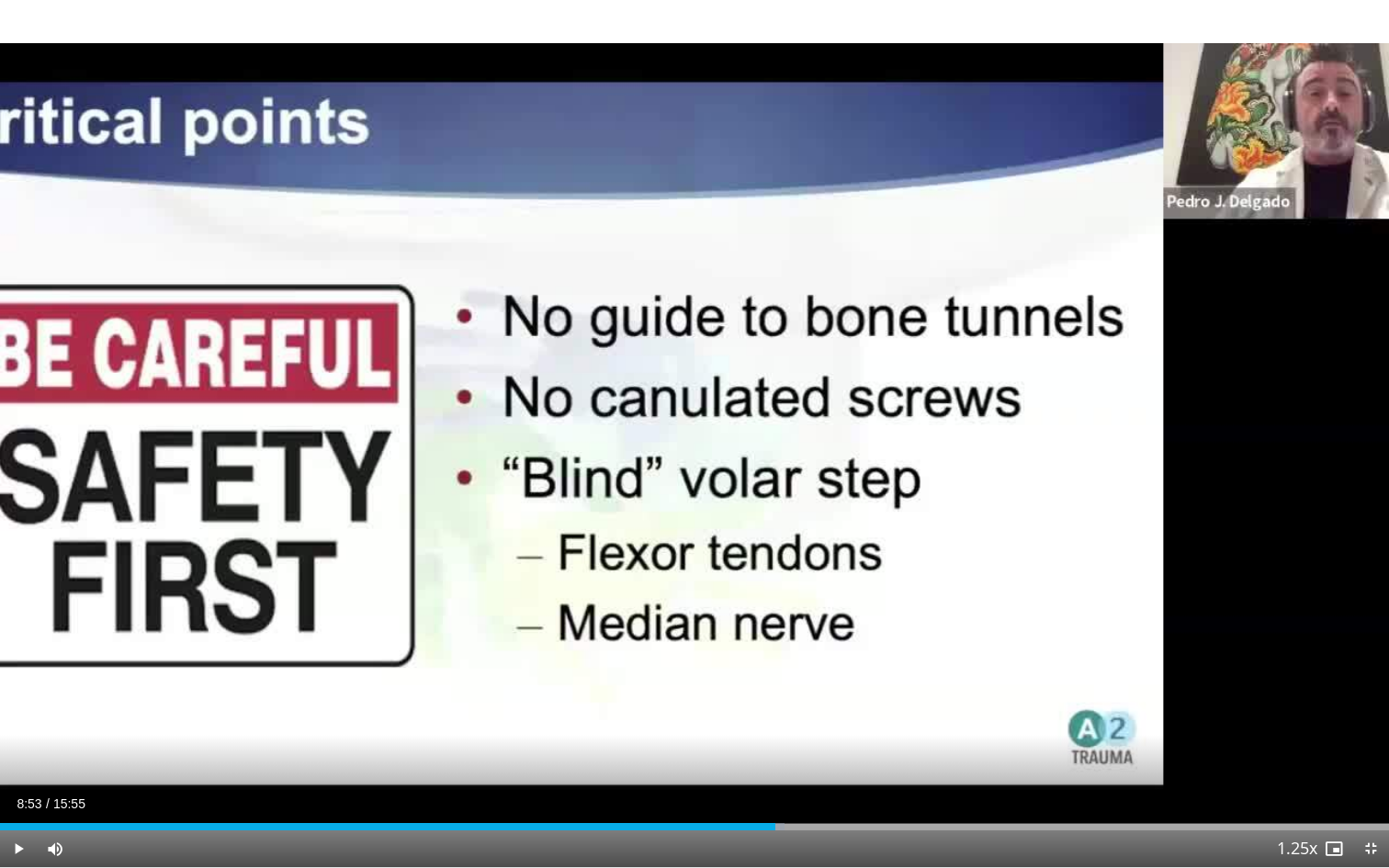 drag, startPoint x: 638, startPoint y: 822, endPoint x: 775, endPoint y: 850, distance: 139.83204 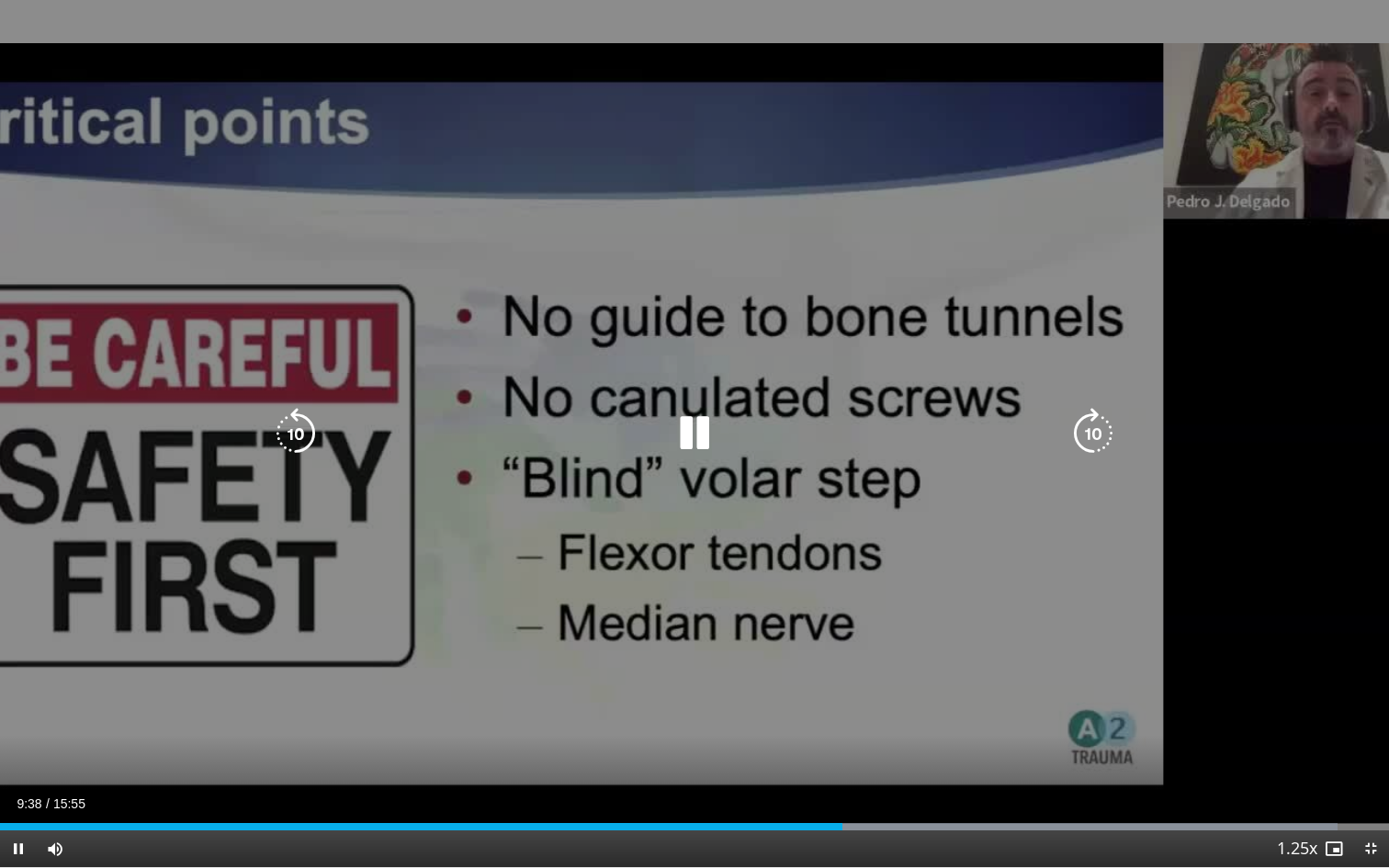 click at bounding box center [694, 434] 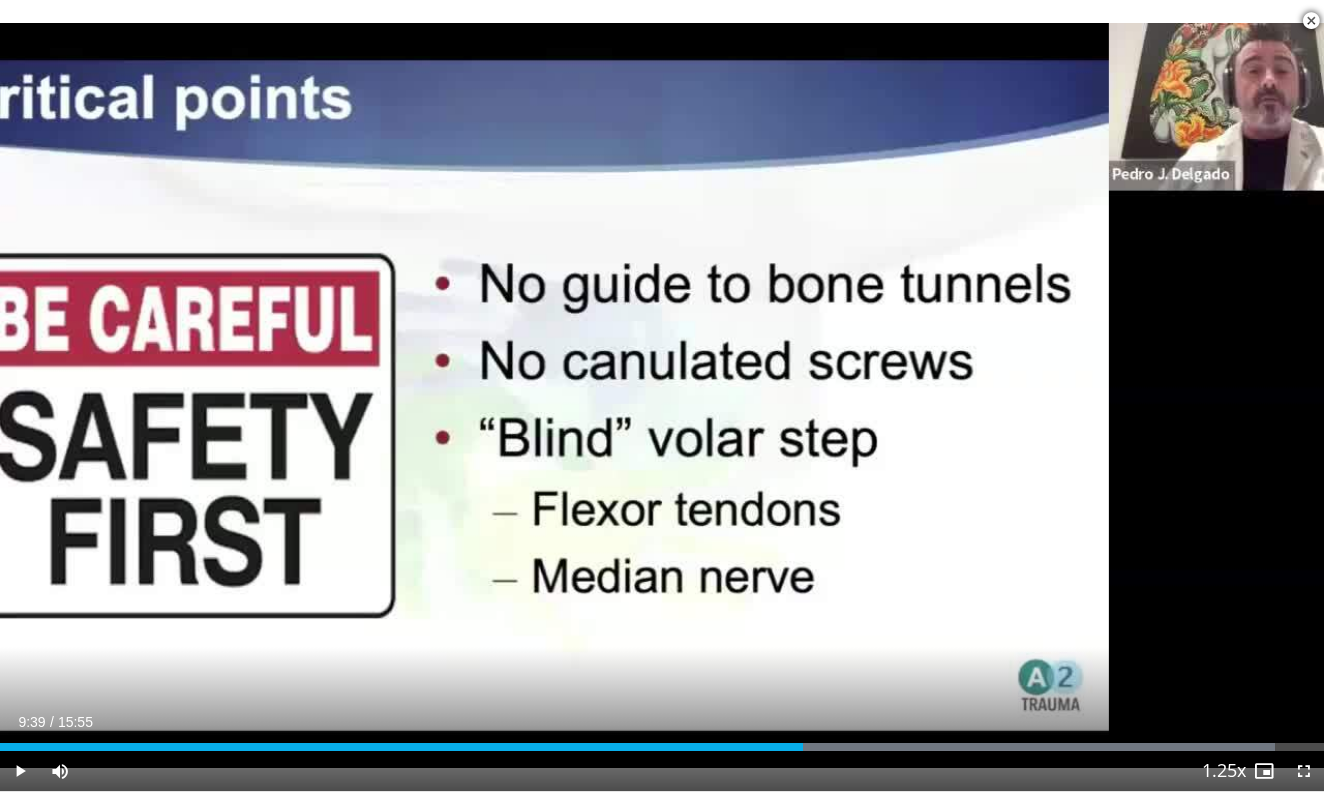 scroll, scrollTop: 1538, scrollLeft: 0, axis: vertical 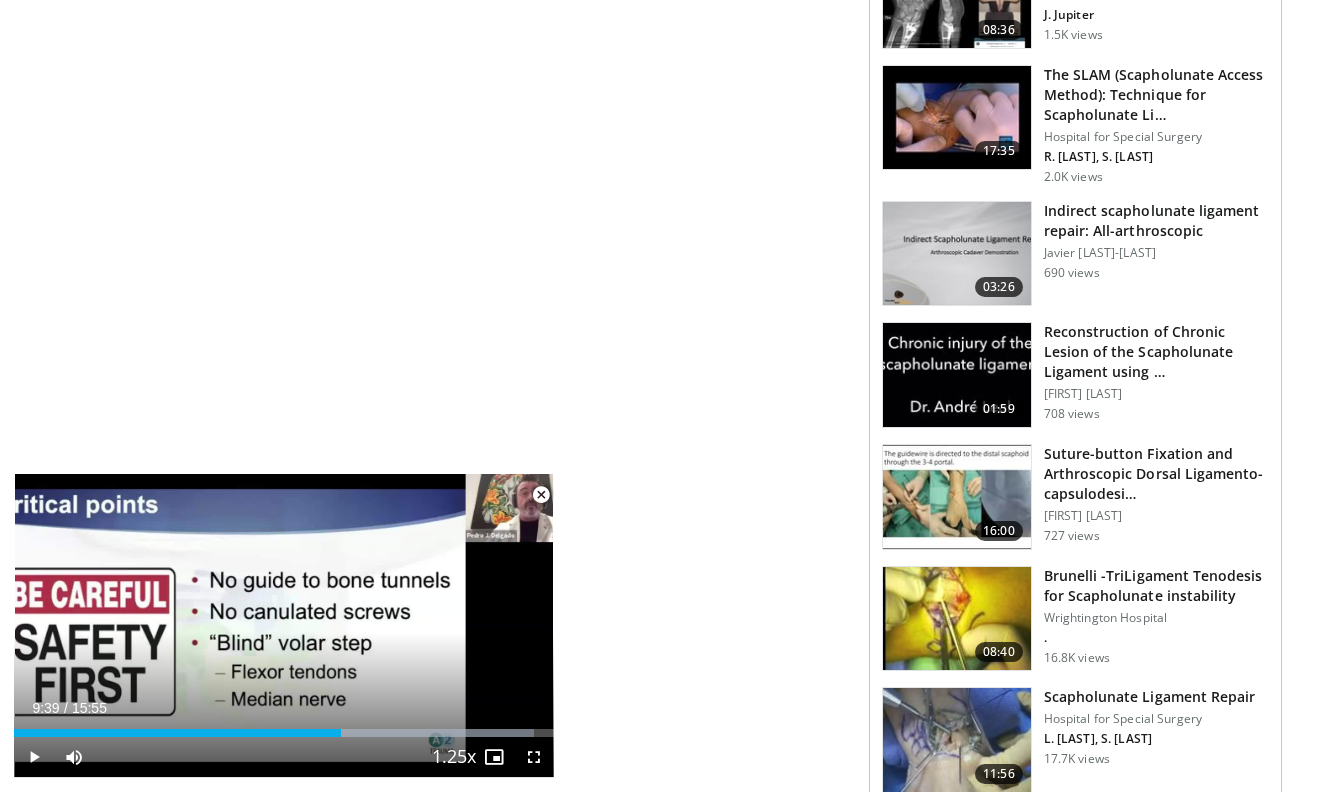 click at bounding box center (957, 254) 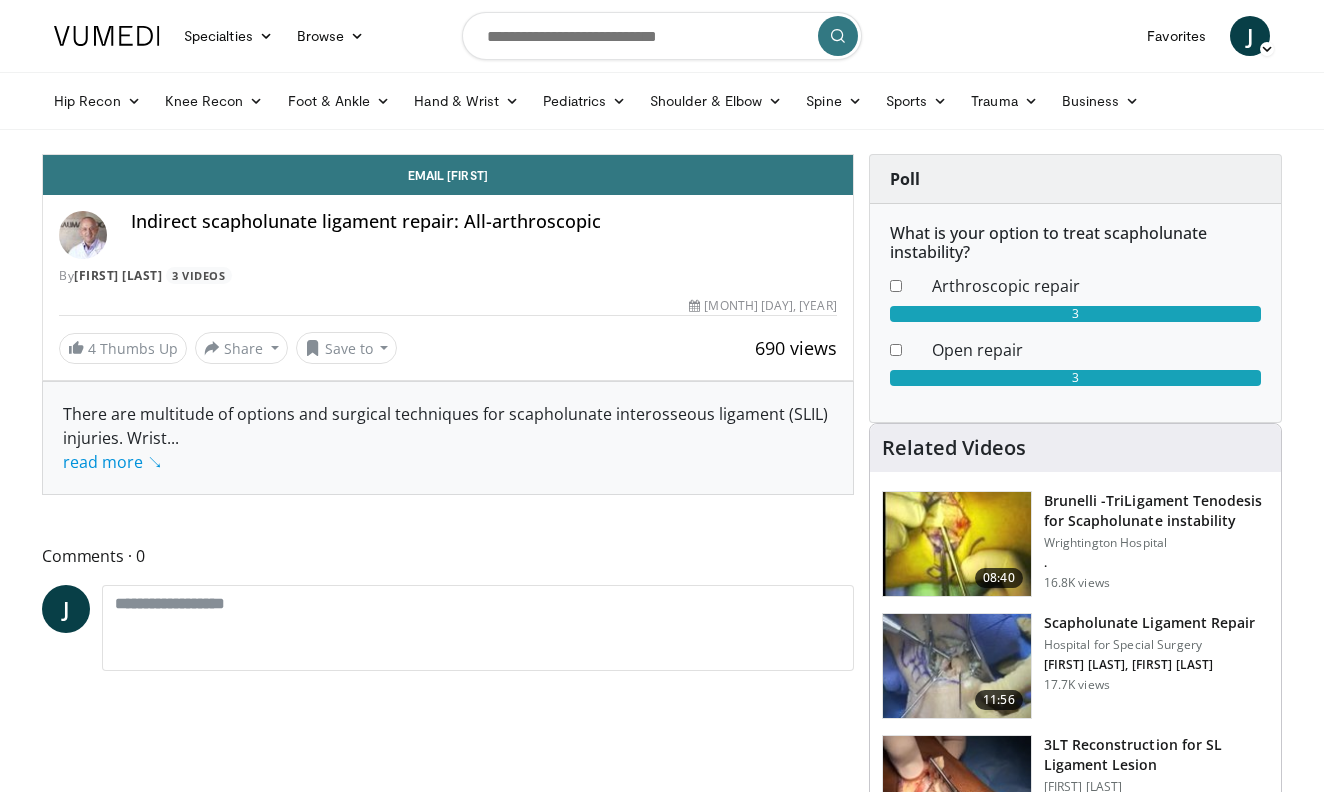 scroll, scrollTop: 0, scrollLeft: 0, axis: both 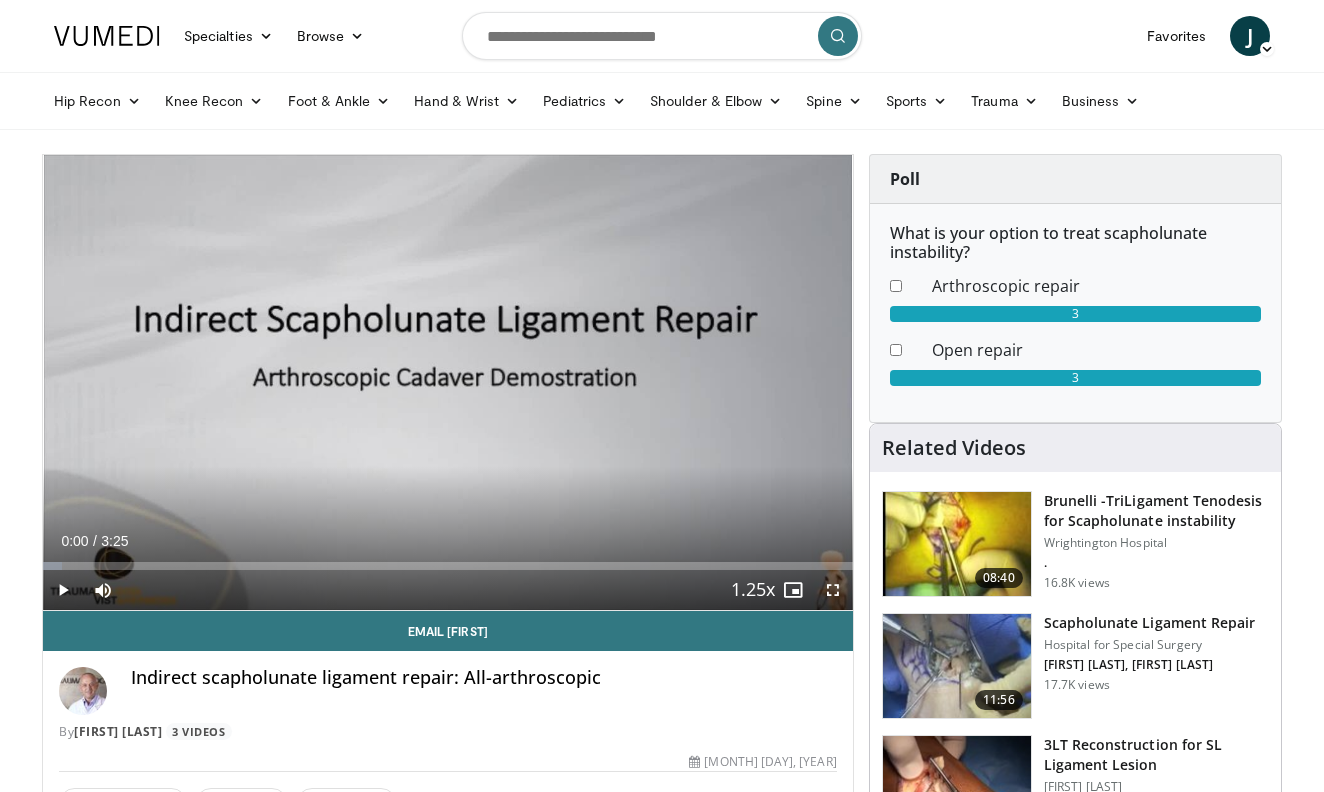 click at bounding box center [63, 590] 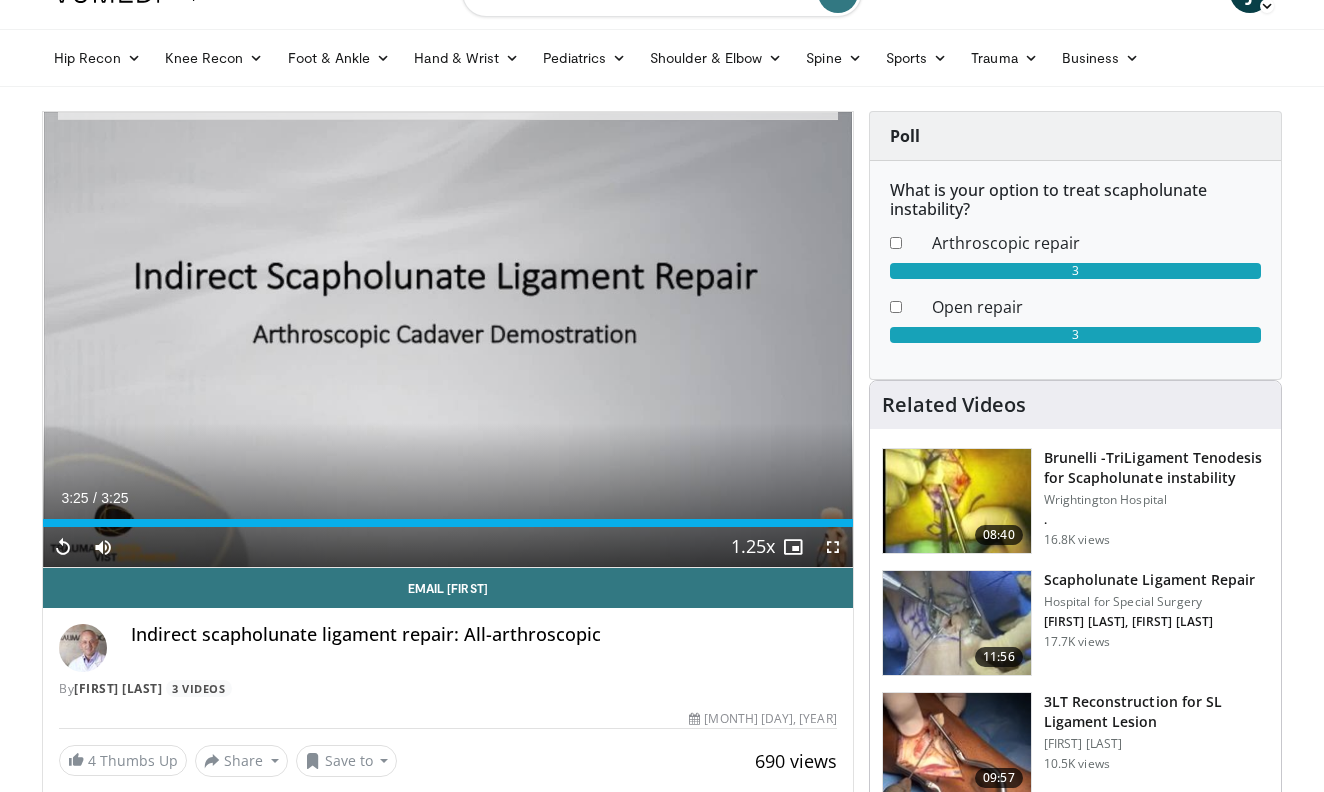 scroll, scrollTop: 94, scrollLeft: 0, axis: vertical 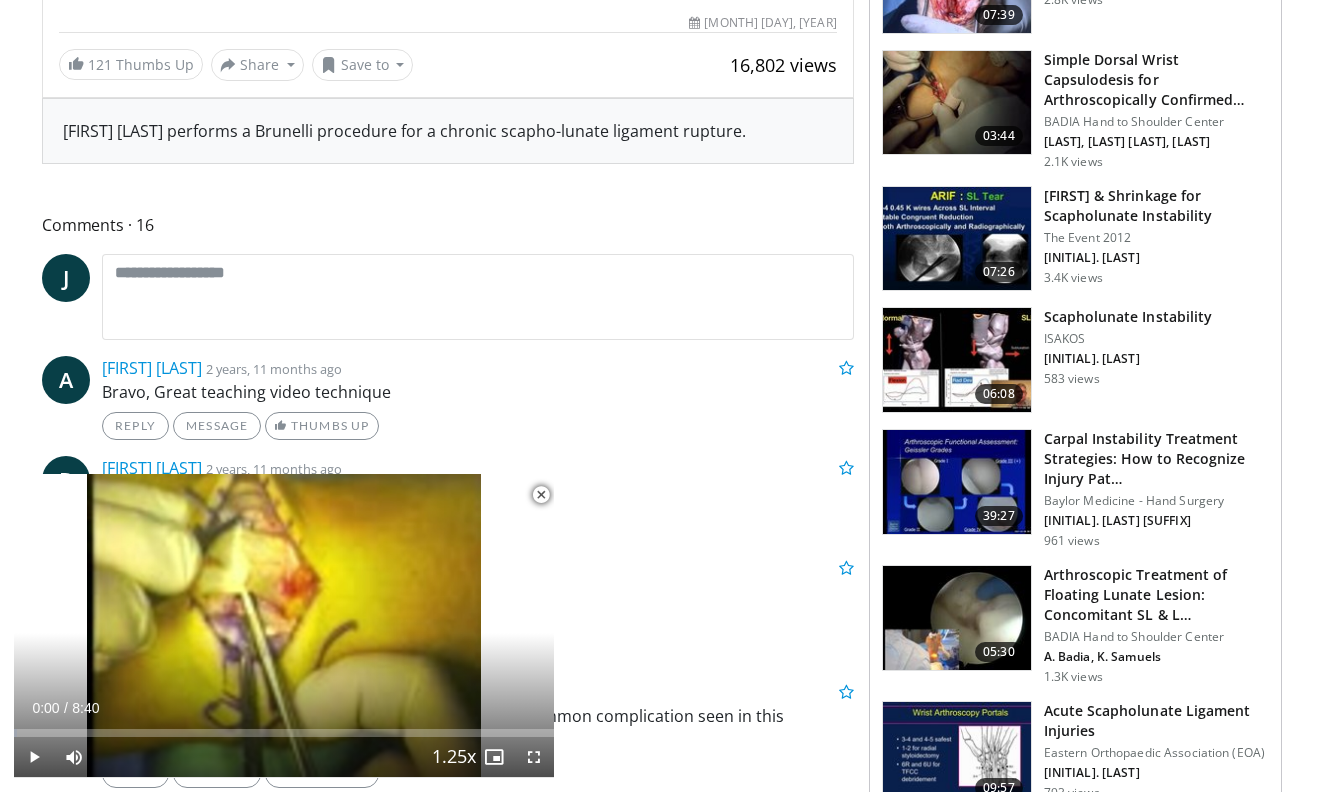click at bounding box center [957, 360] 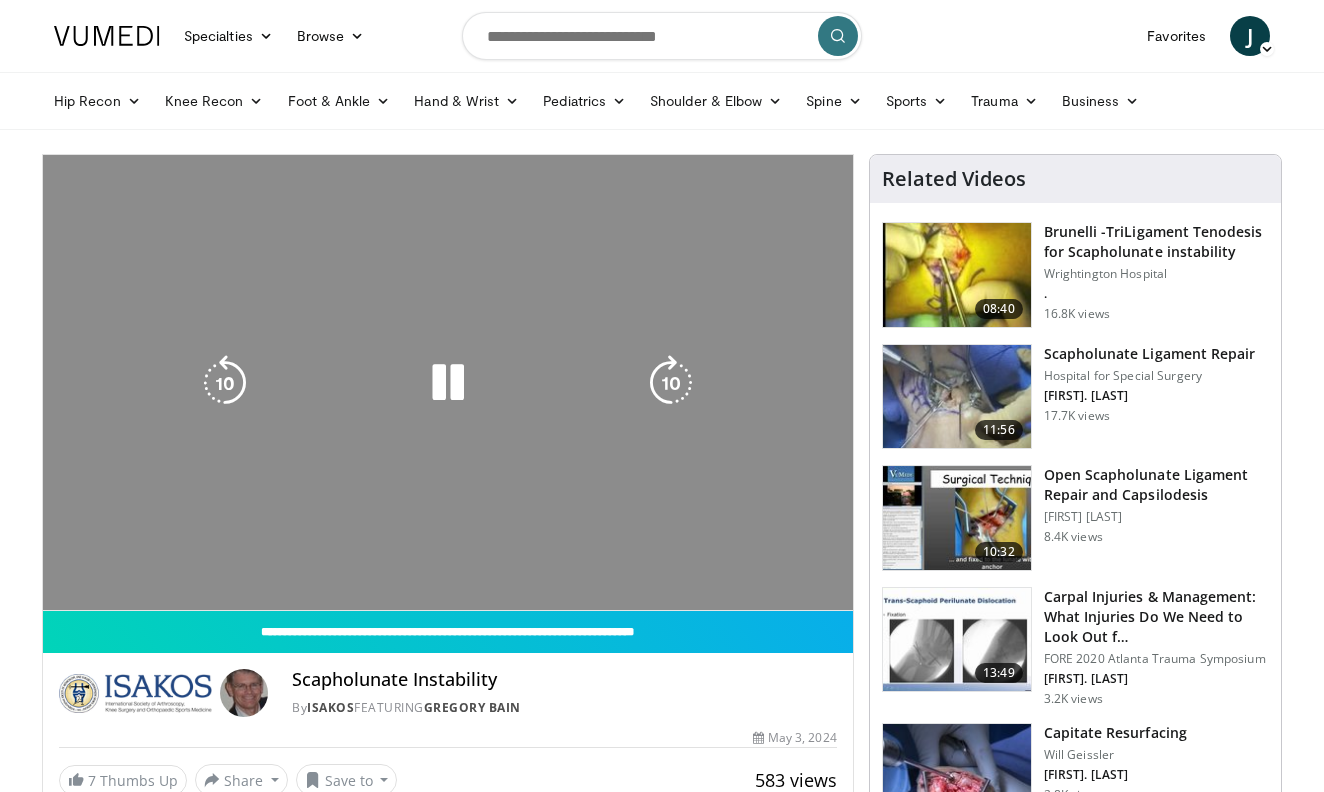 scroll, scrollTop: 0, scrollLeft: 0, axis: both 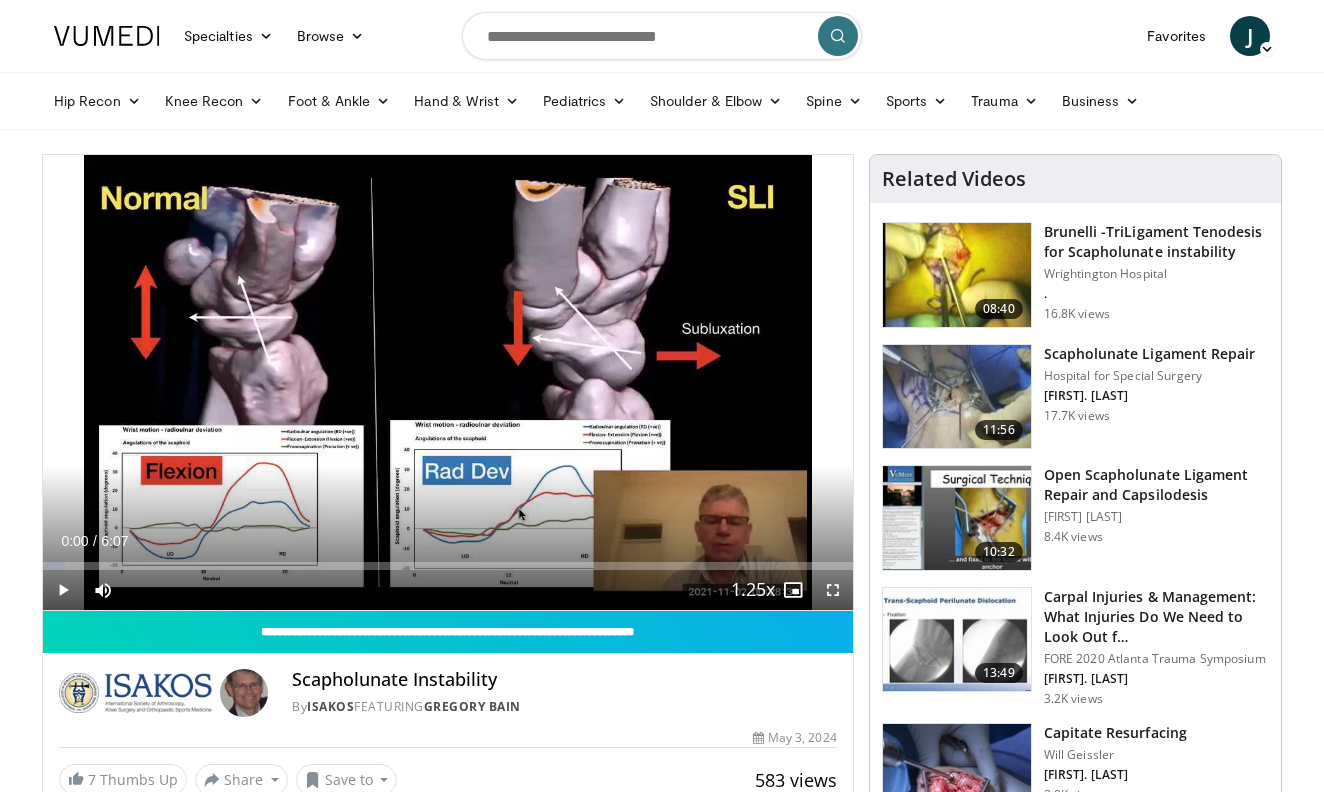 click at bounding box center [63, 590] 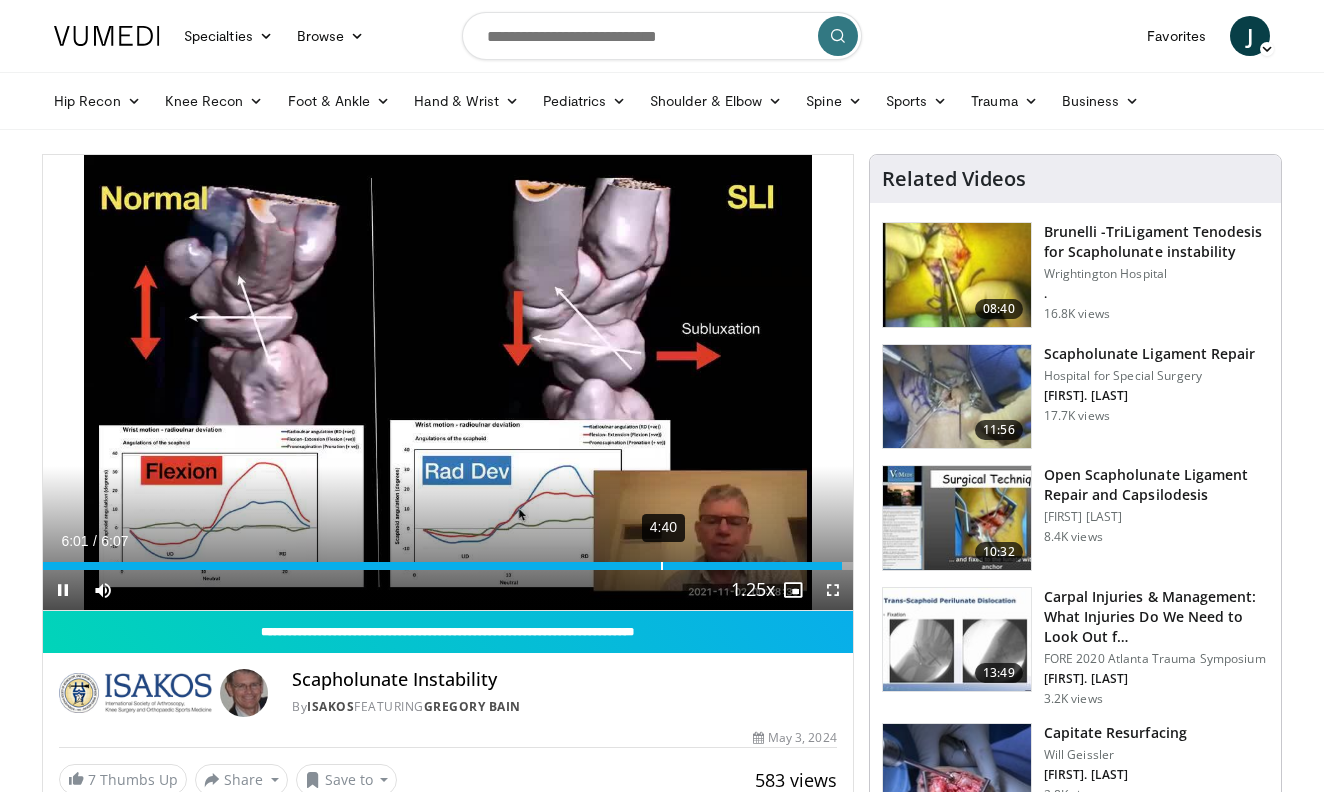 click on "4:40" at bounding box center [662, 566] 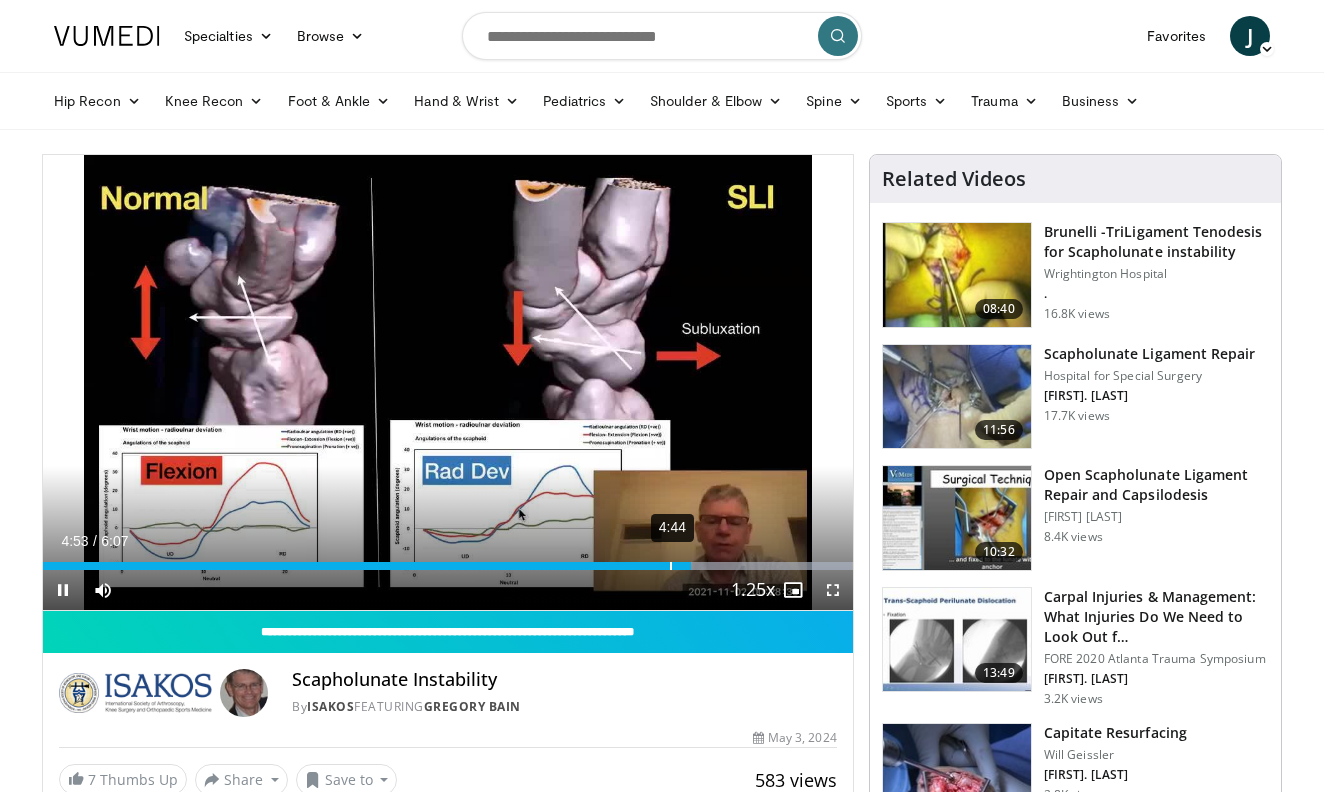 click on "4:44" at bounding box center [671, 566] 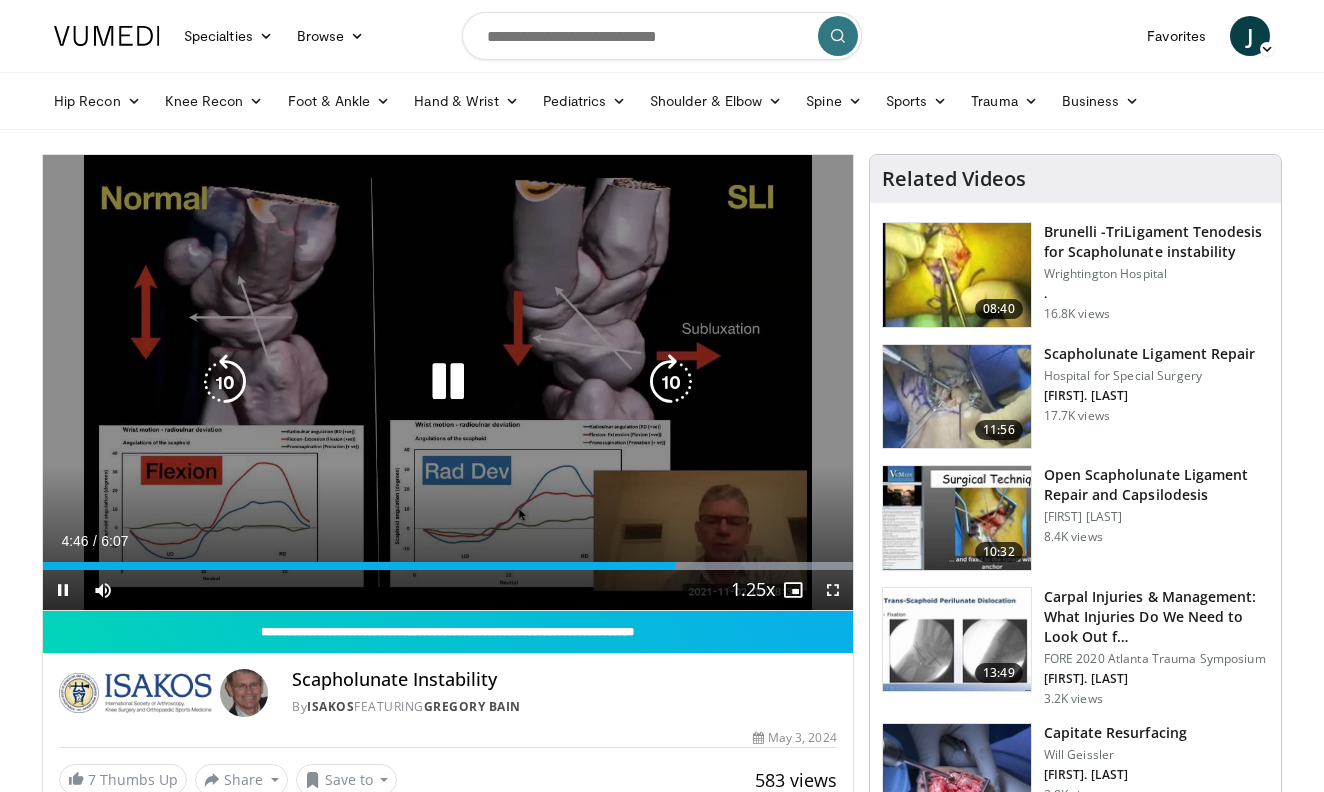 click on "10 seconds
Tap to unmute" at bounding box center [448, 382] 